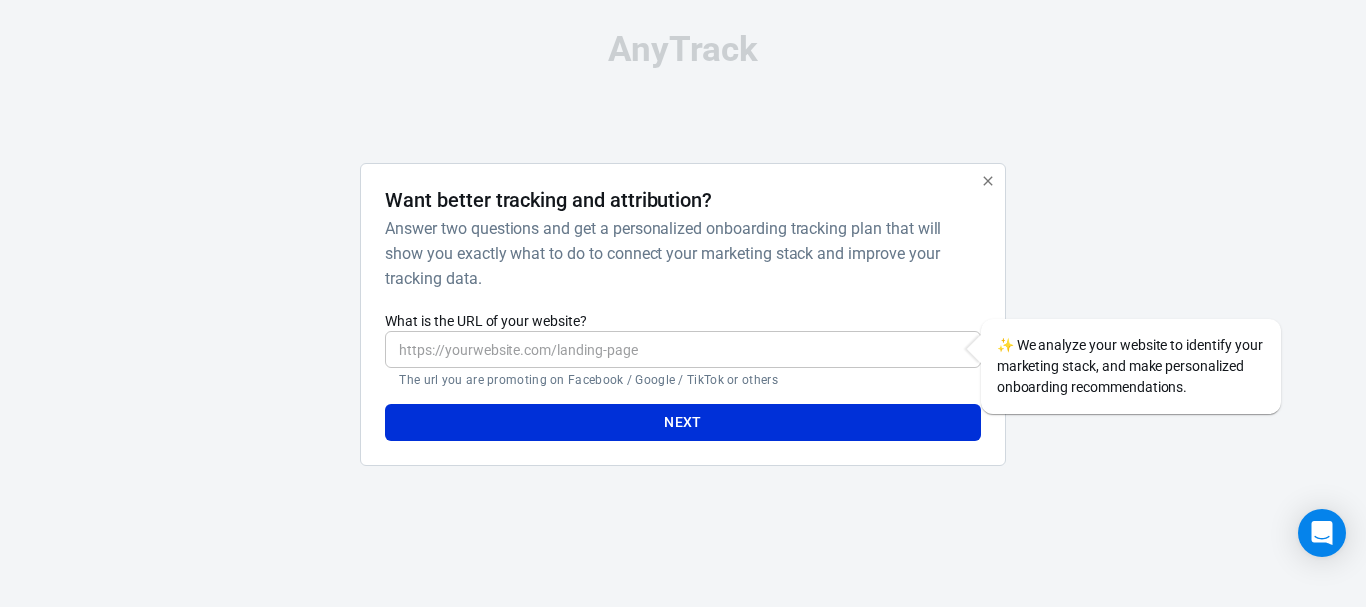scroll, scrollTop: 0, scrollLeft: 0, axis: both 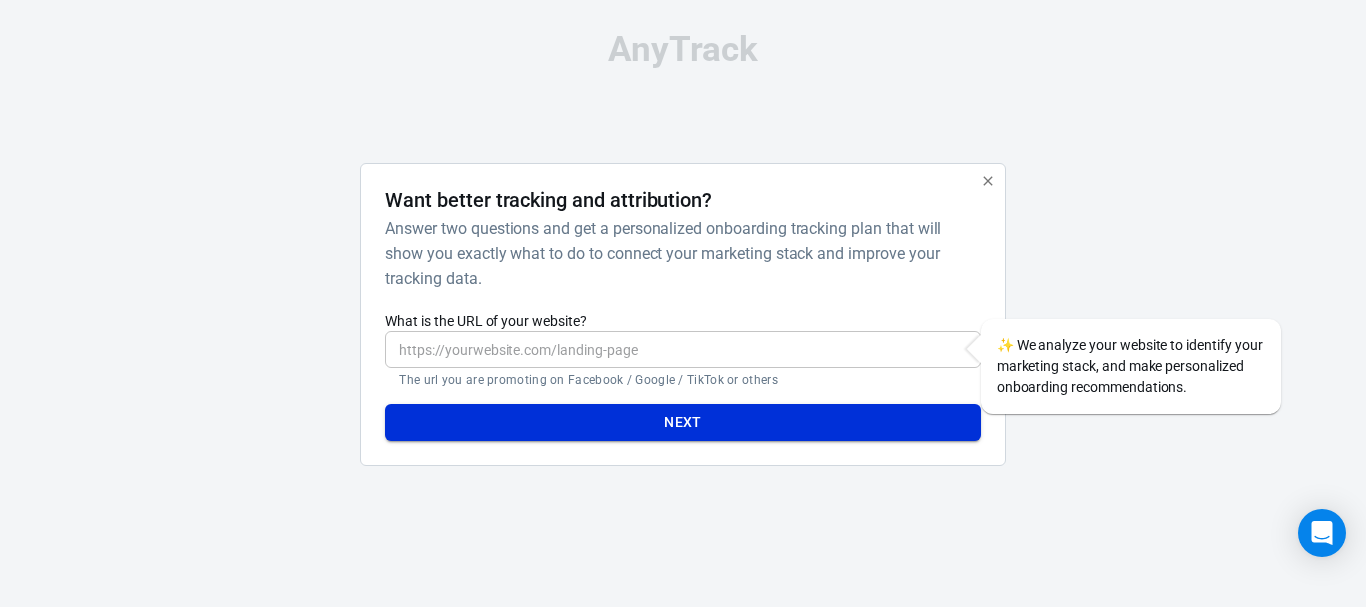 click on "Next" at bounding box center (682, 422) 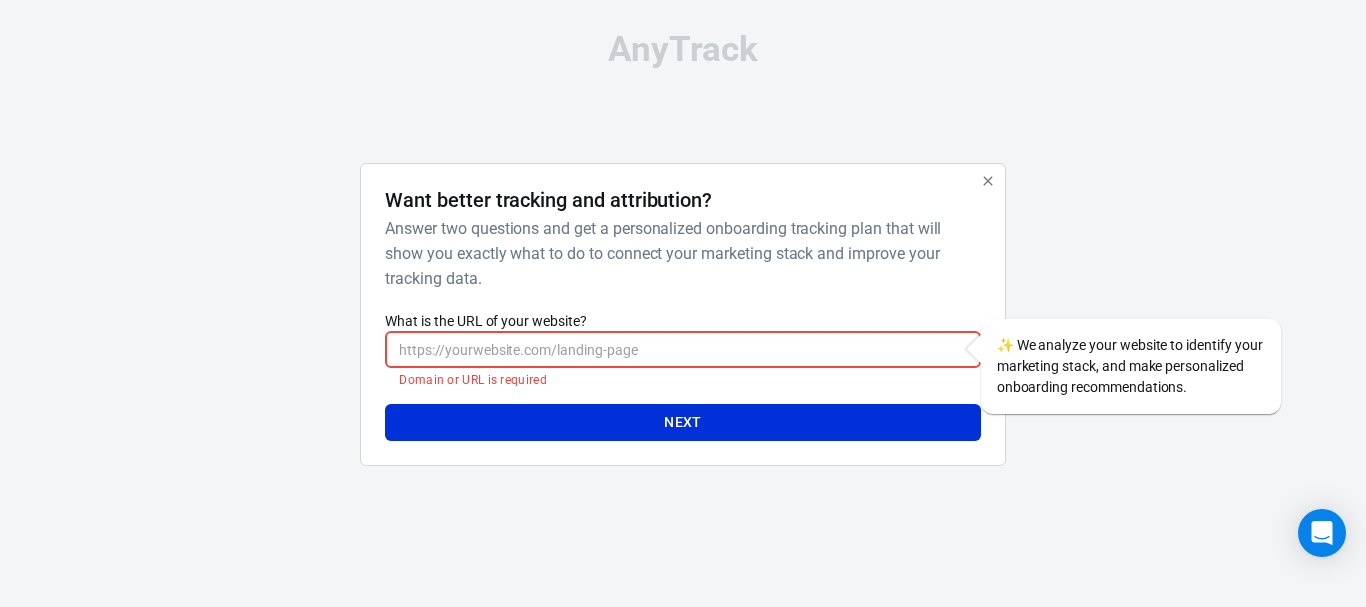 click 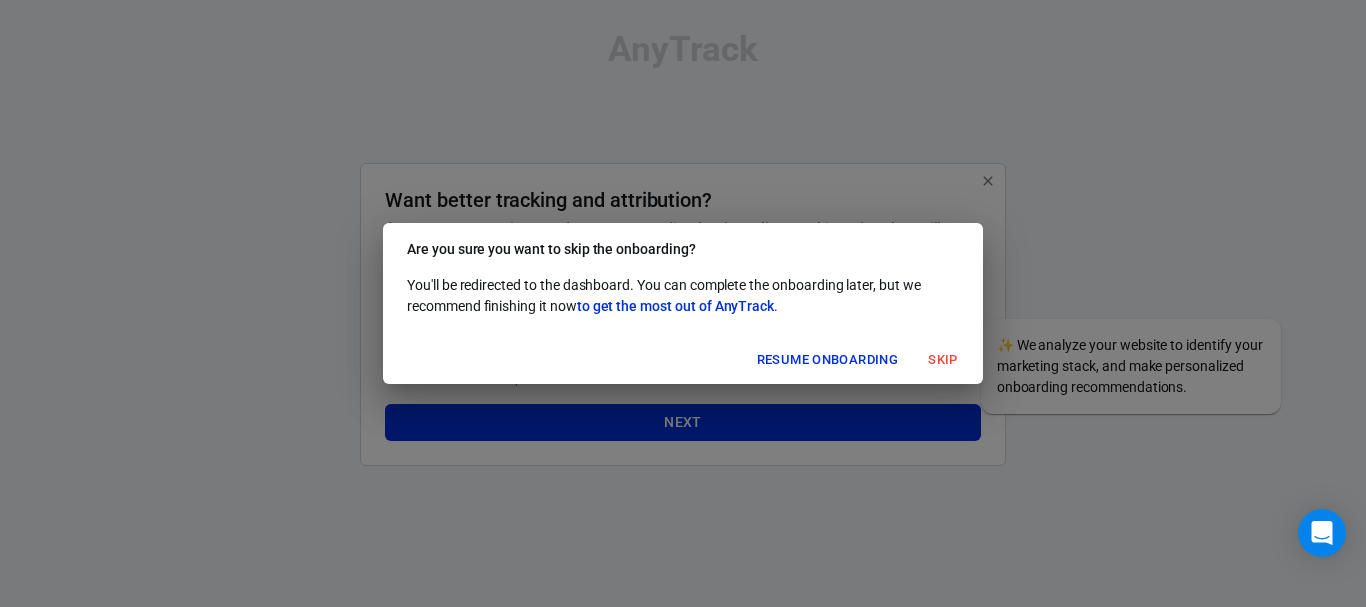 click on "Skip" at bounding box center (943, 360) 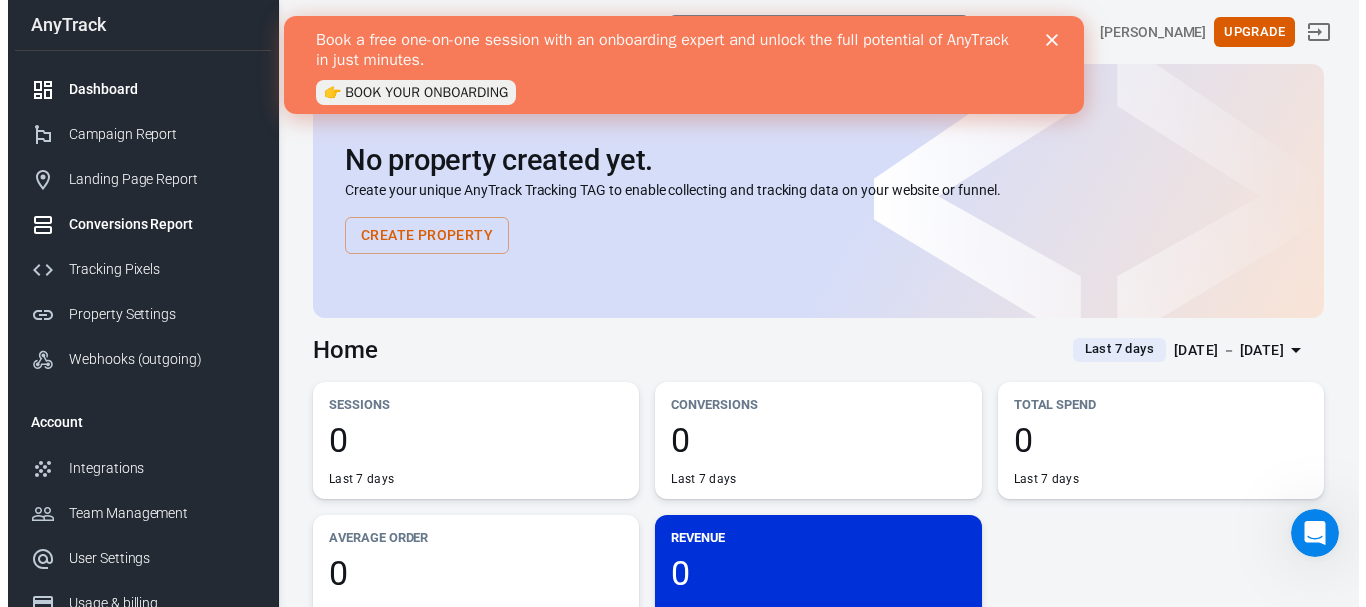 scroll, scrollTop: 0, scrollLeft: 0, axis: both 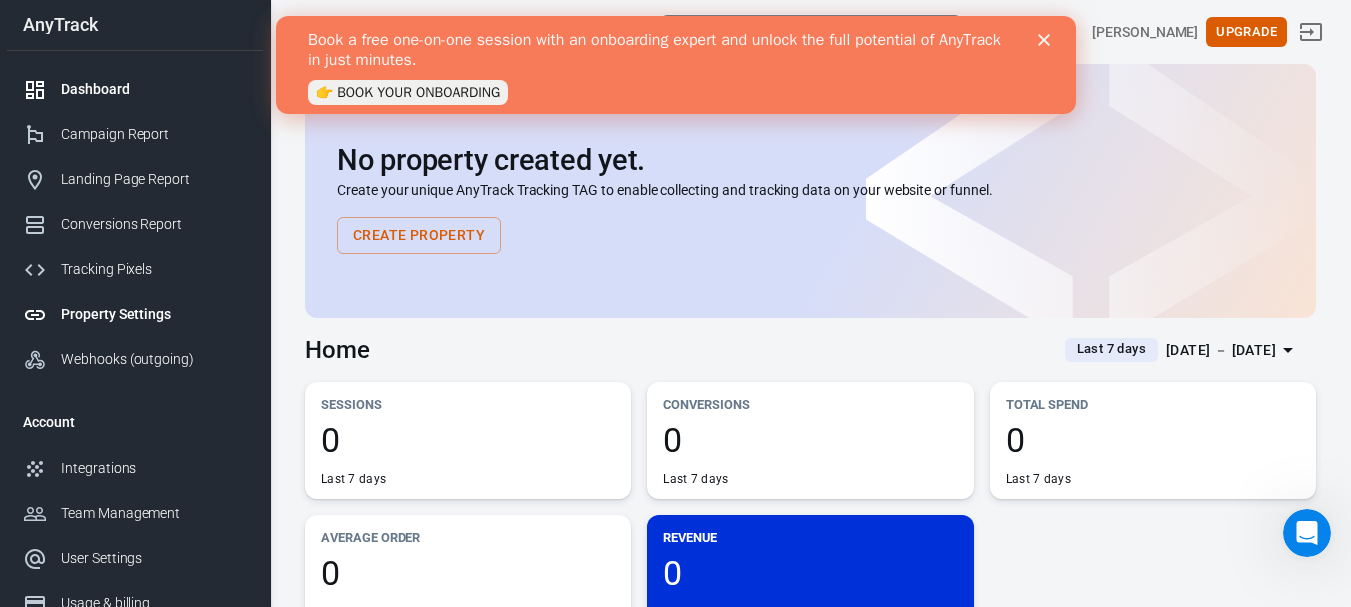 click on "Property Settings" at bounding box center [154, 314] 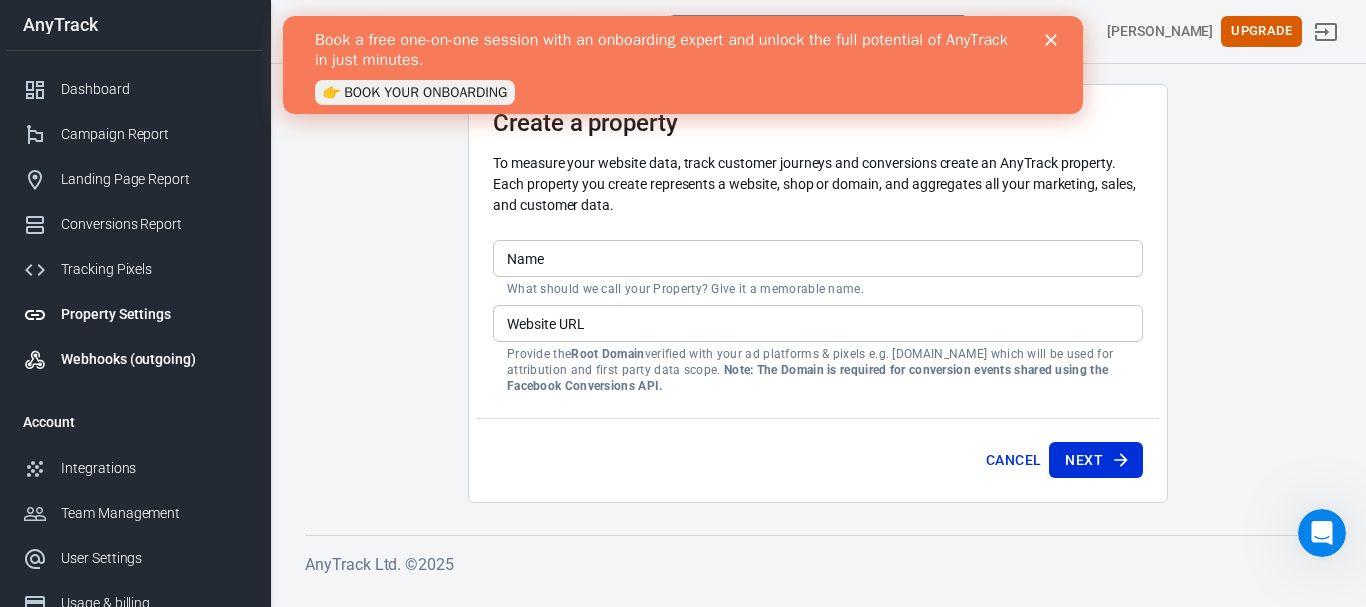 click on "Webhooks (outgoing)" at bounding box center (135, 359) 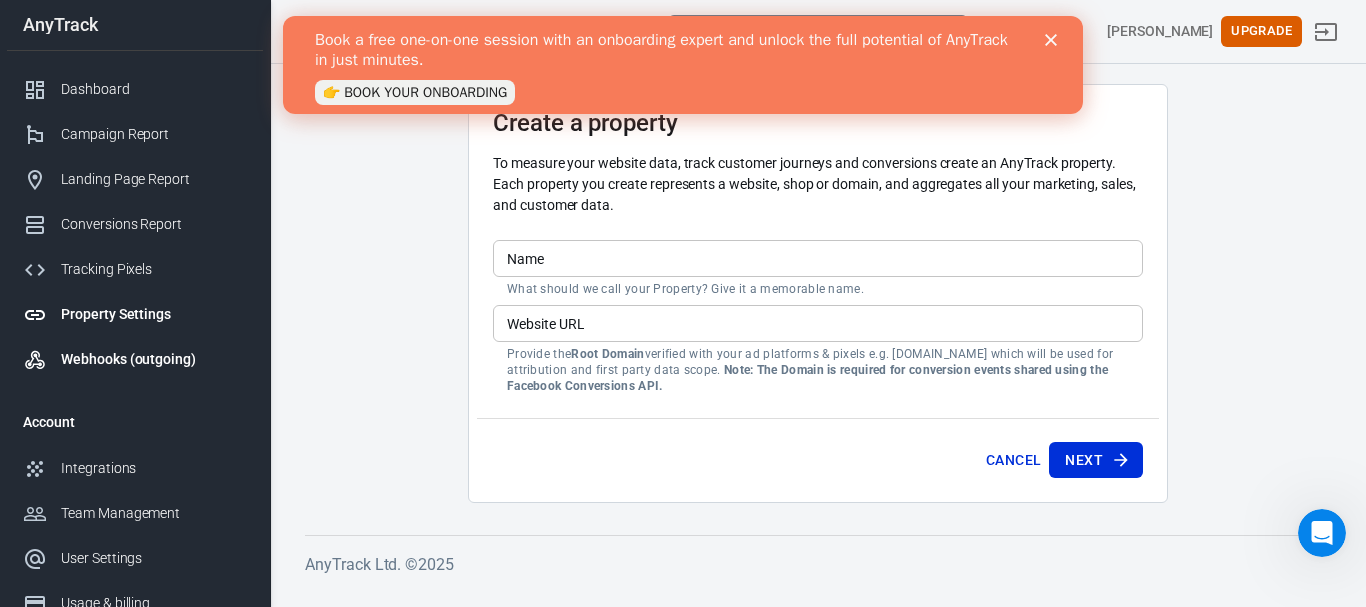 click on "Webhooks (outgoing)" at bounding box center (154, 359) 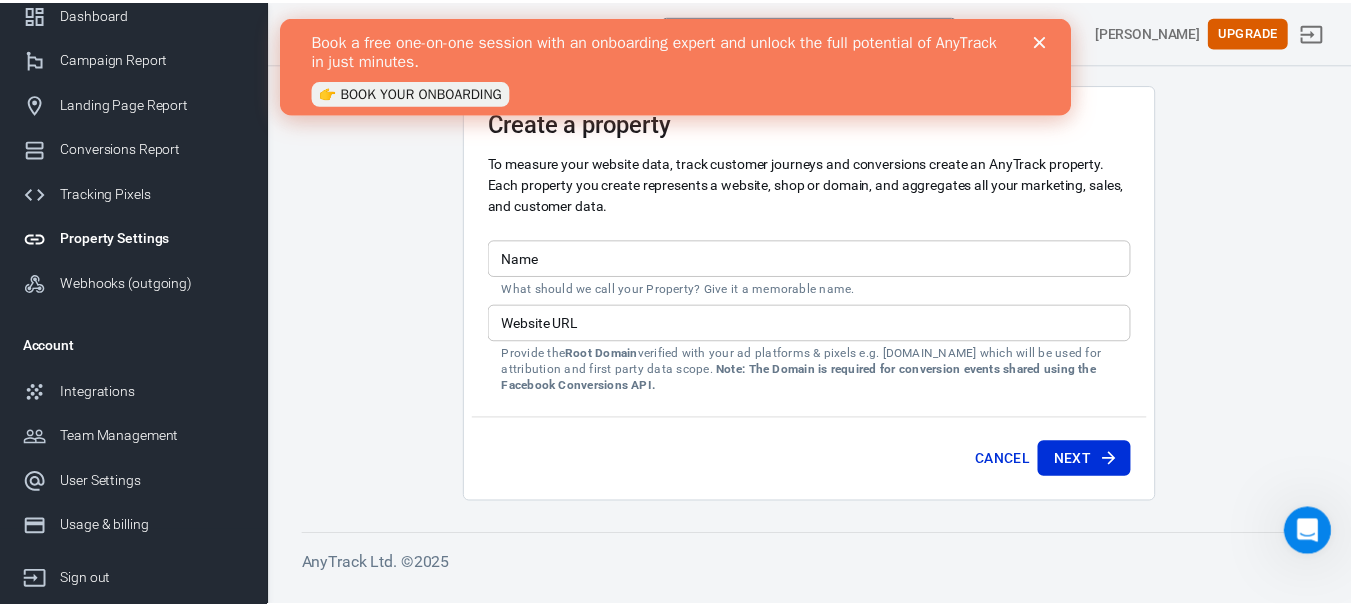 scroll, scrollTop: 65, scrollLeft: 0, axis: vertical 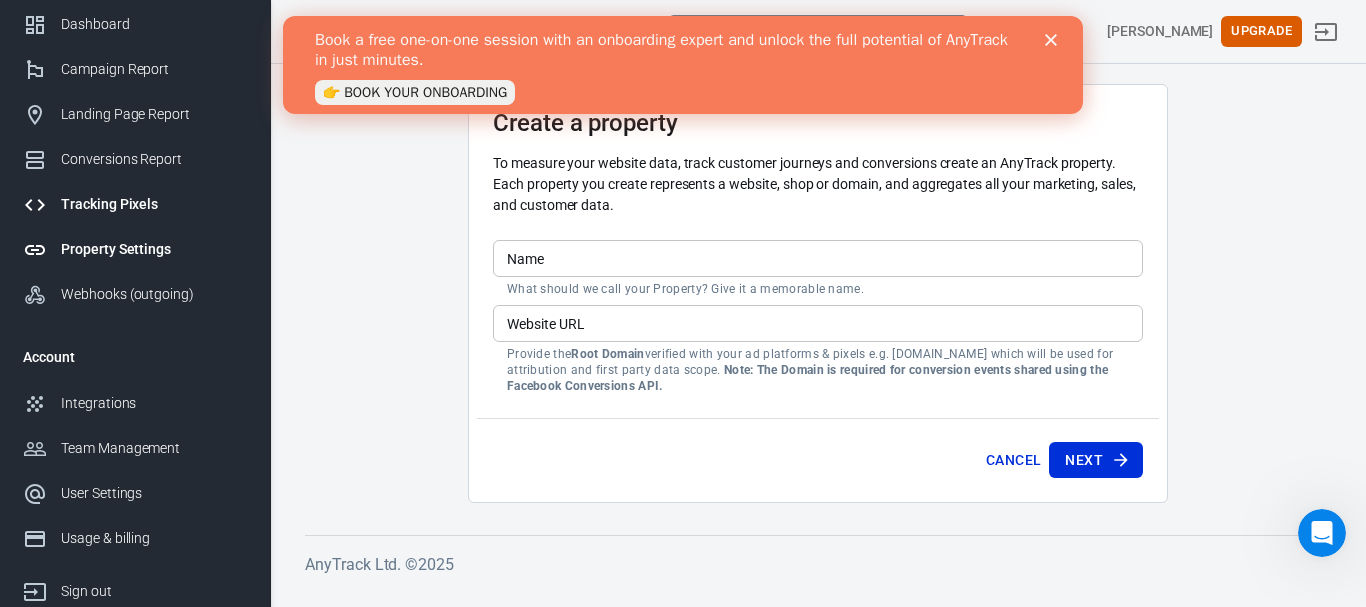 click on "Tracking Pixels" at bounding box center [154, 204] 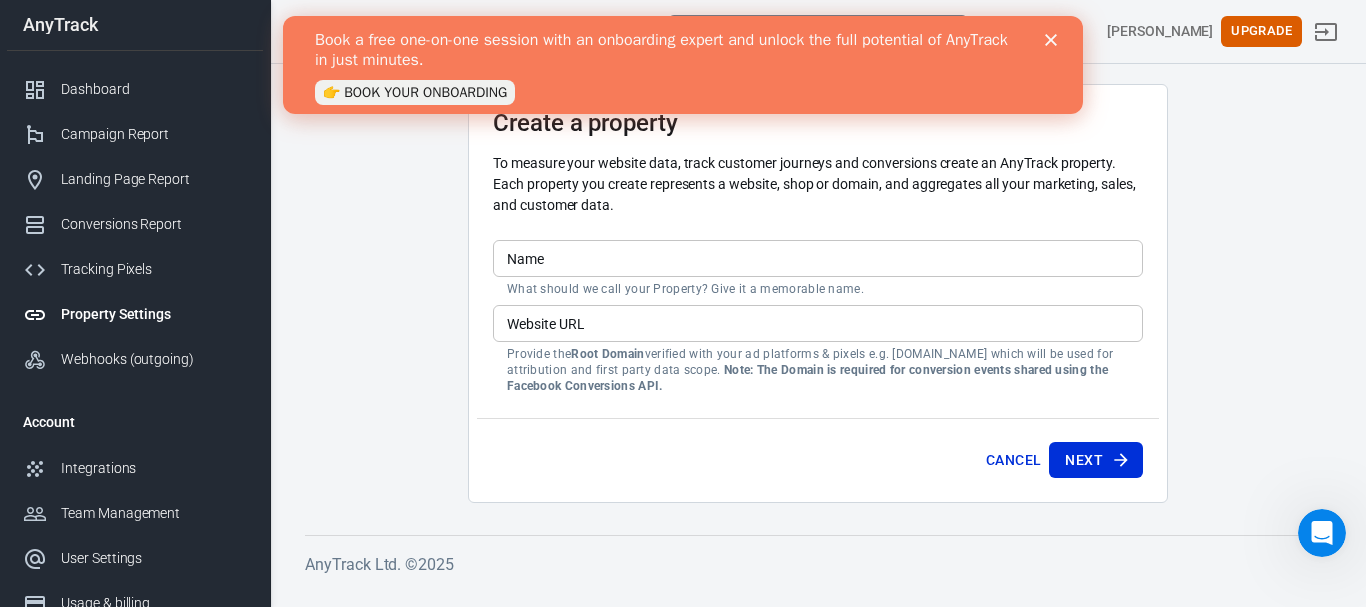 click 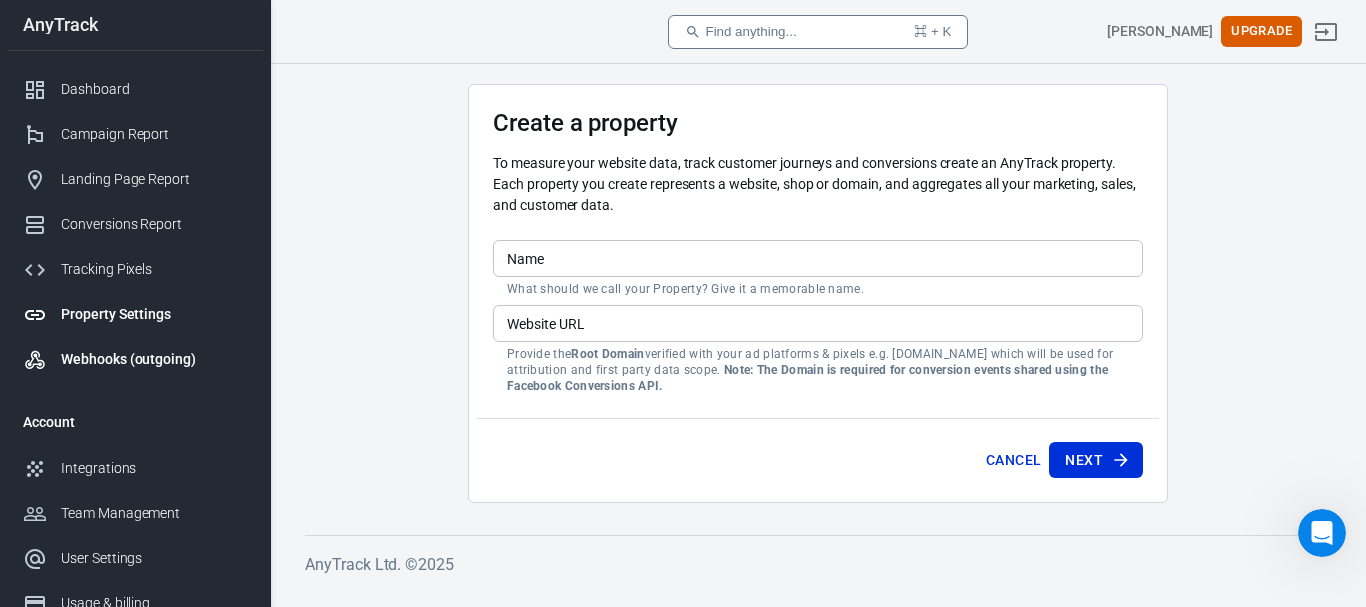 click on "Webhooks (outgoing)" at bounding box center [154, 359] 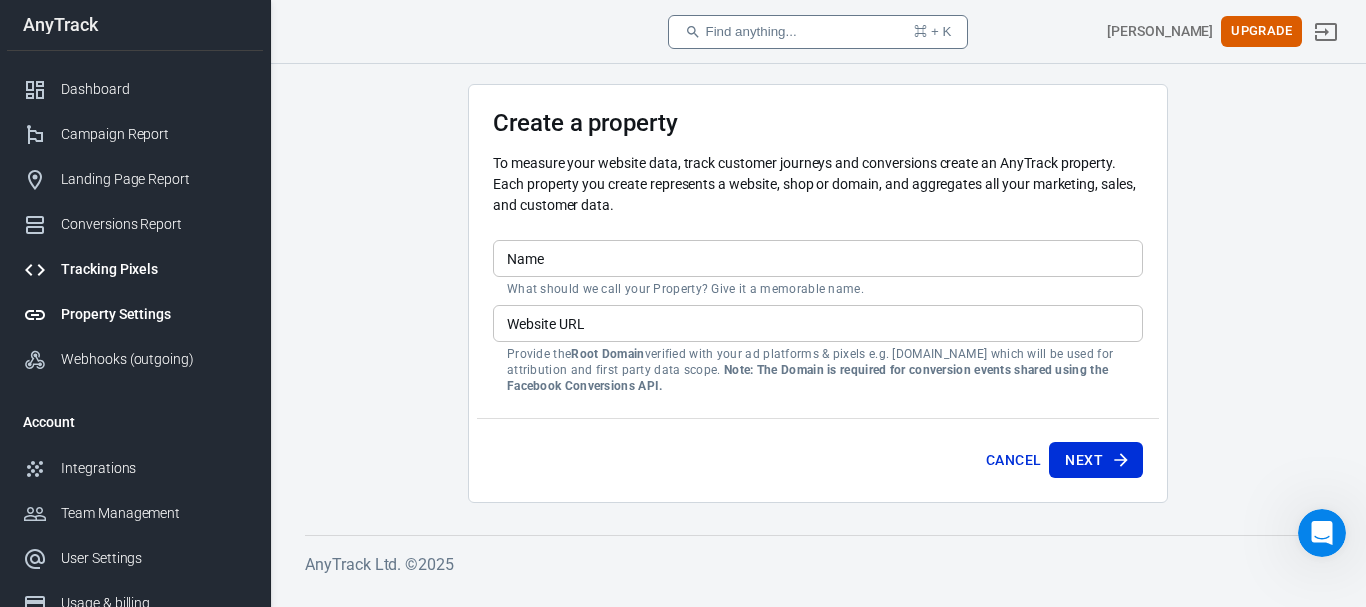 click on "Tracking Pixels" at bounding box center (154, 269) 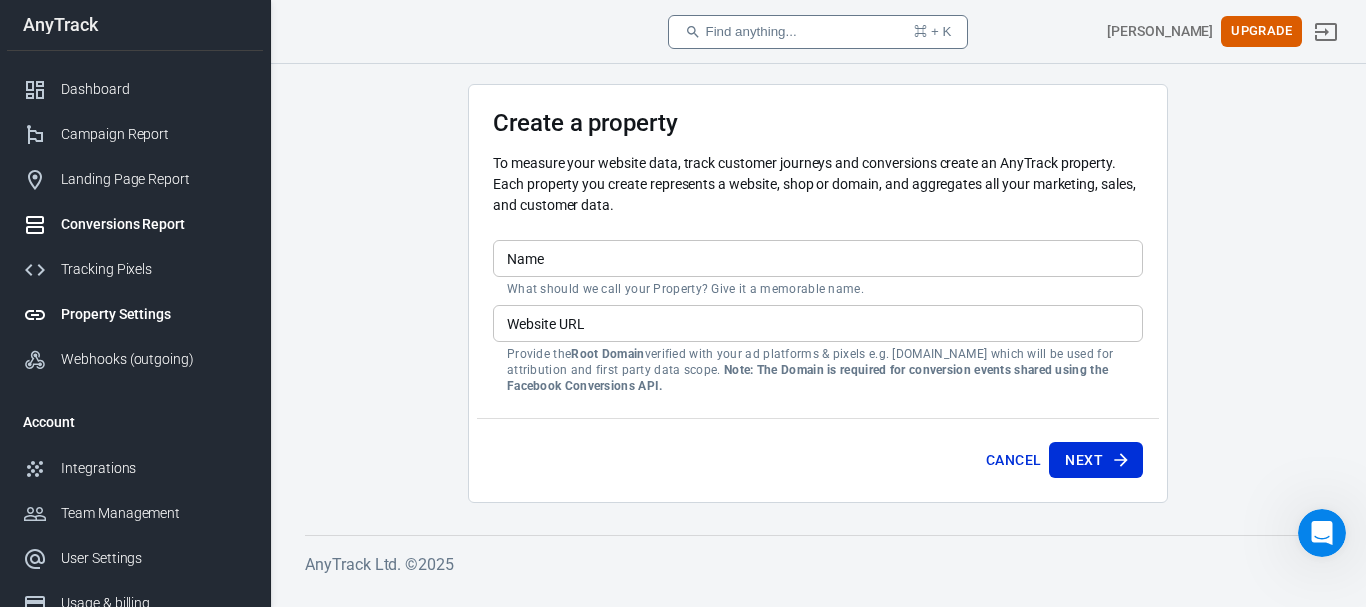 click on "Conversions Report" at bounding box center (154, 224) 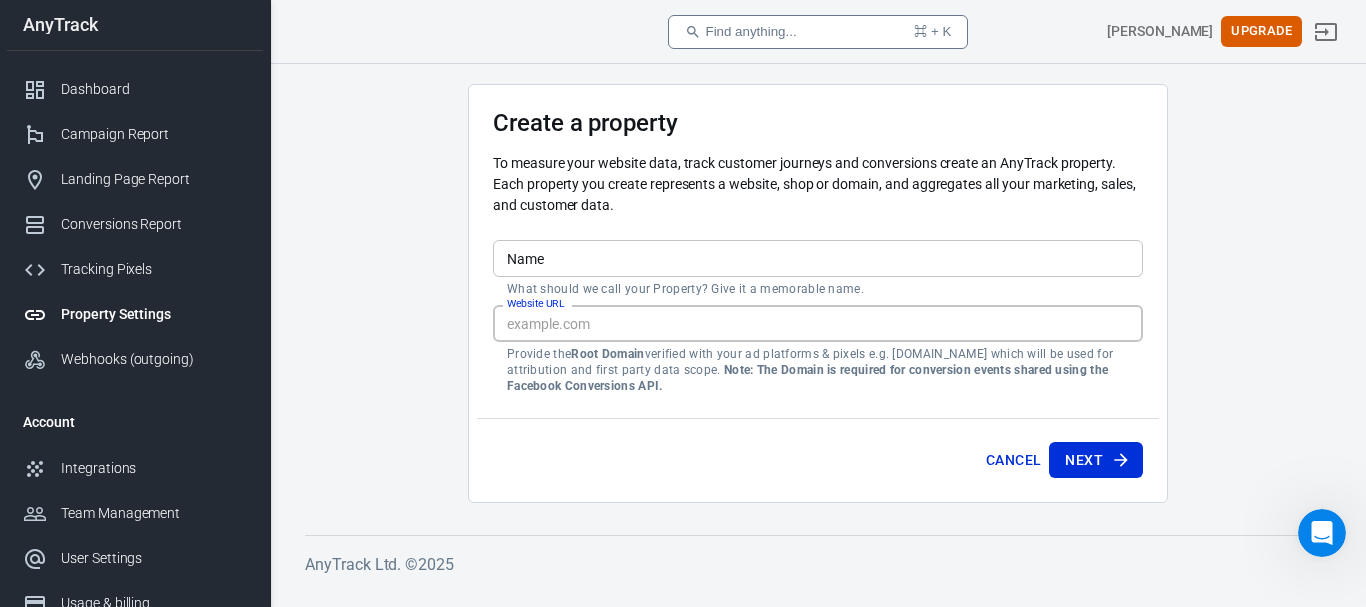 click on "Website URL" at bounding box center (818, 323) 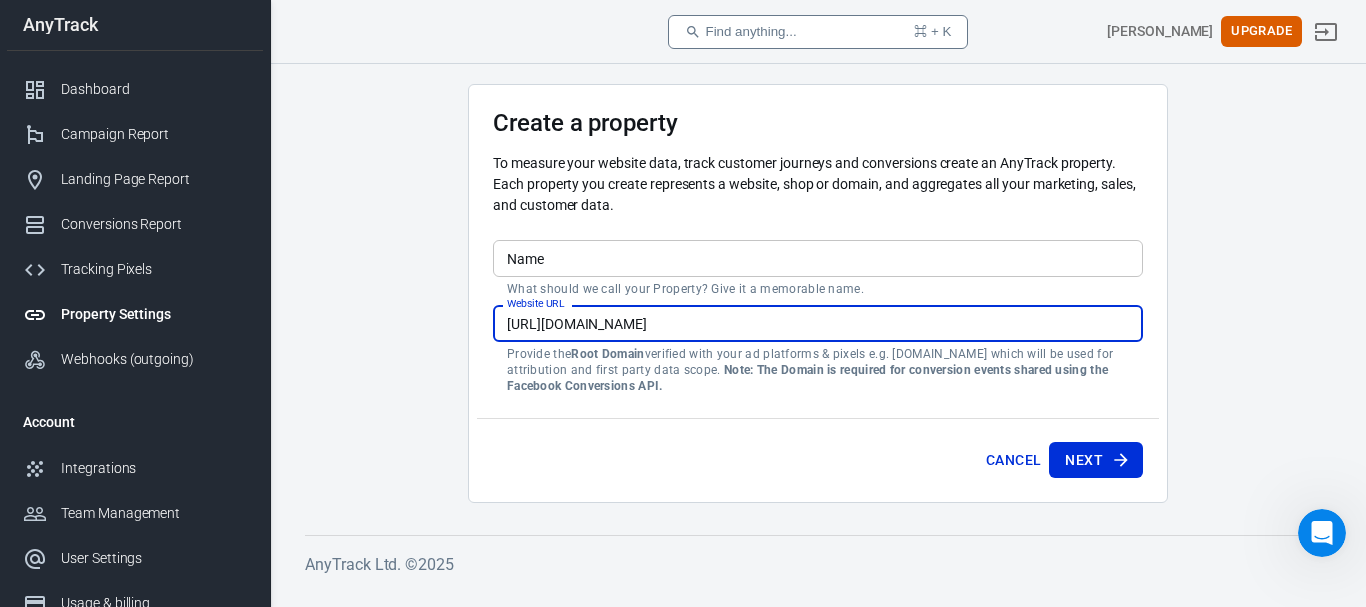 type on "[URL][DOMAIN_NAME]" 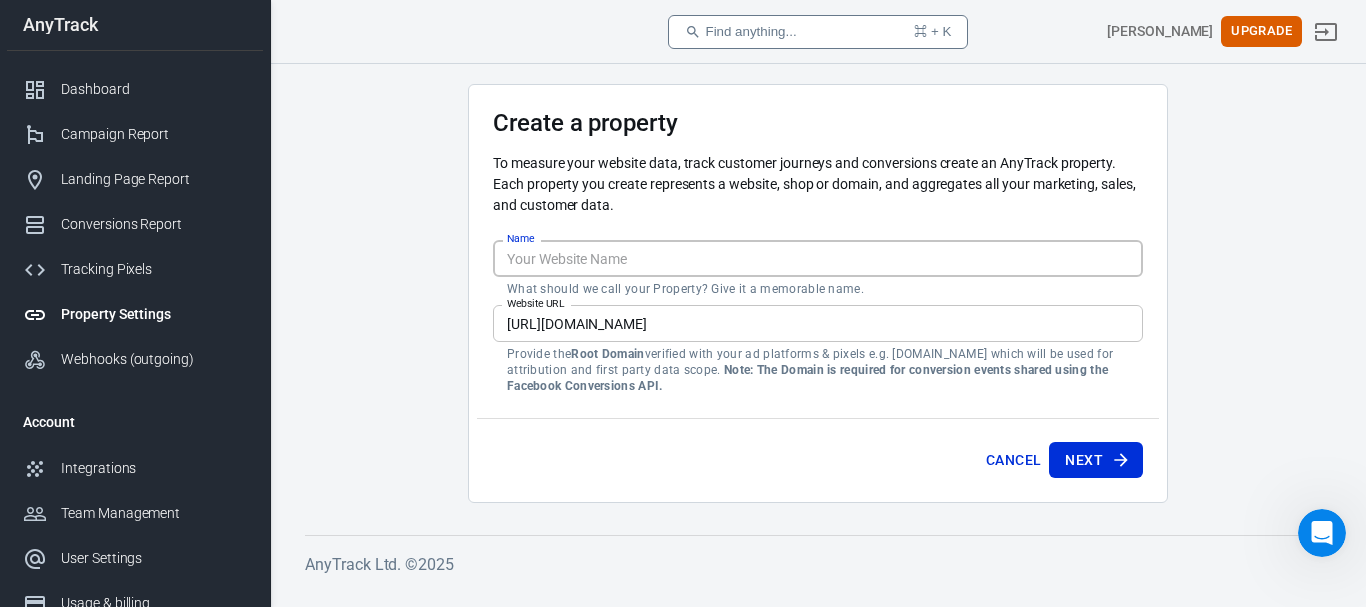 click on "Name" at bounding box center [818, 258] 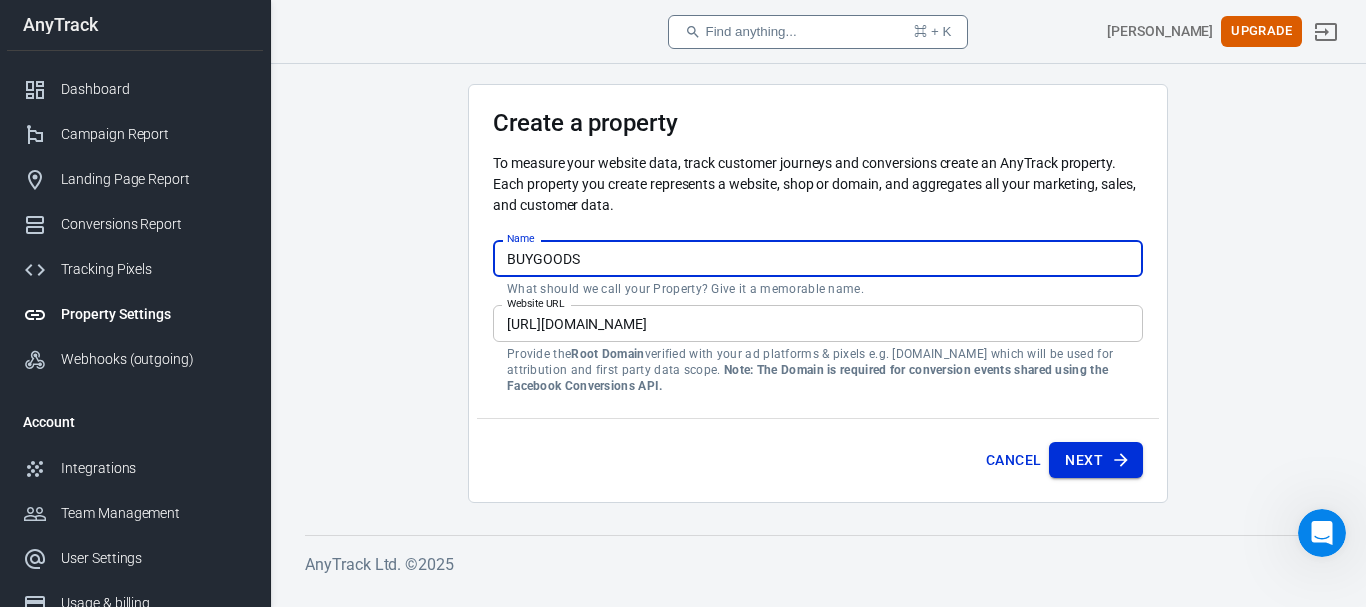 type on "BUYGOODS" 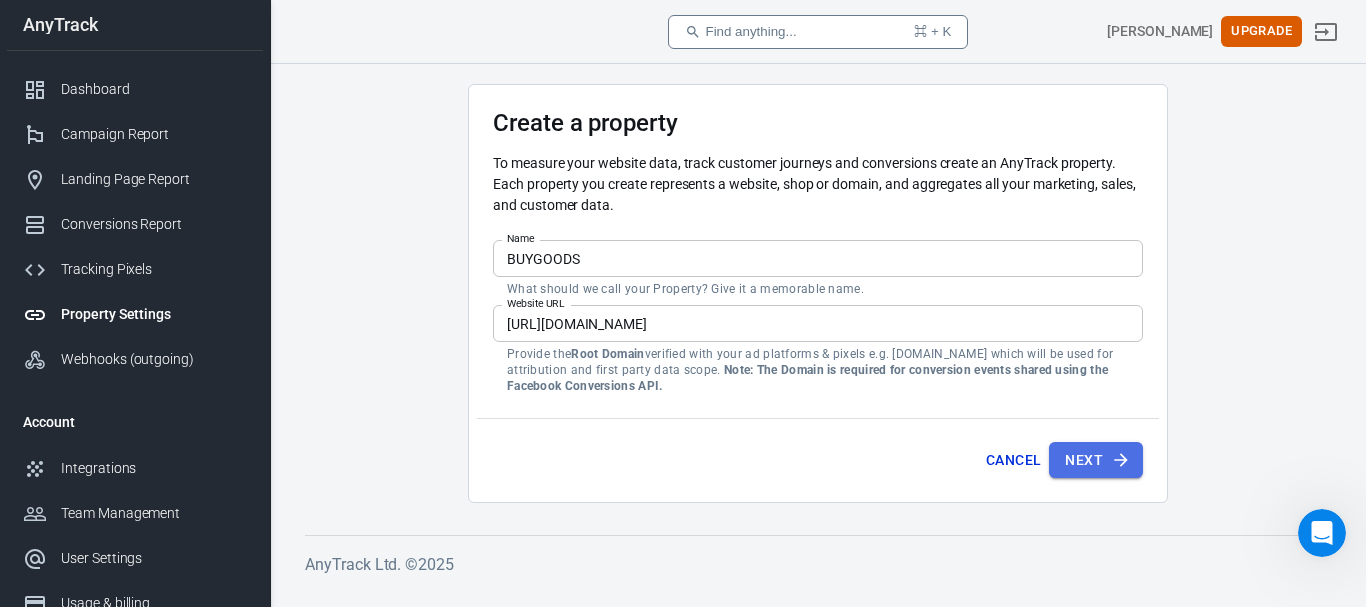 click 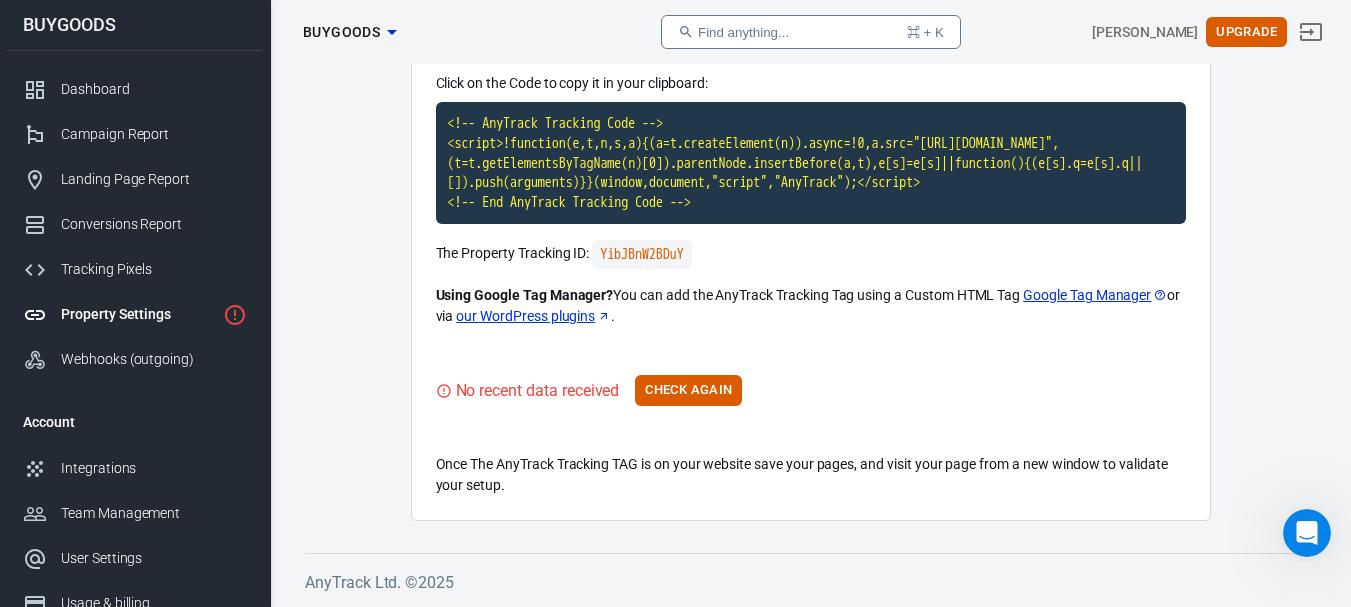 scroll, scrollTop: 217, scrollLeft: 0, axis: vertical 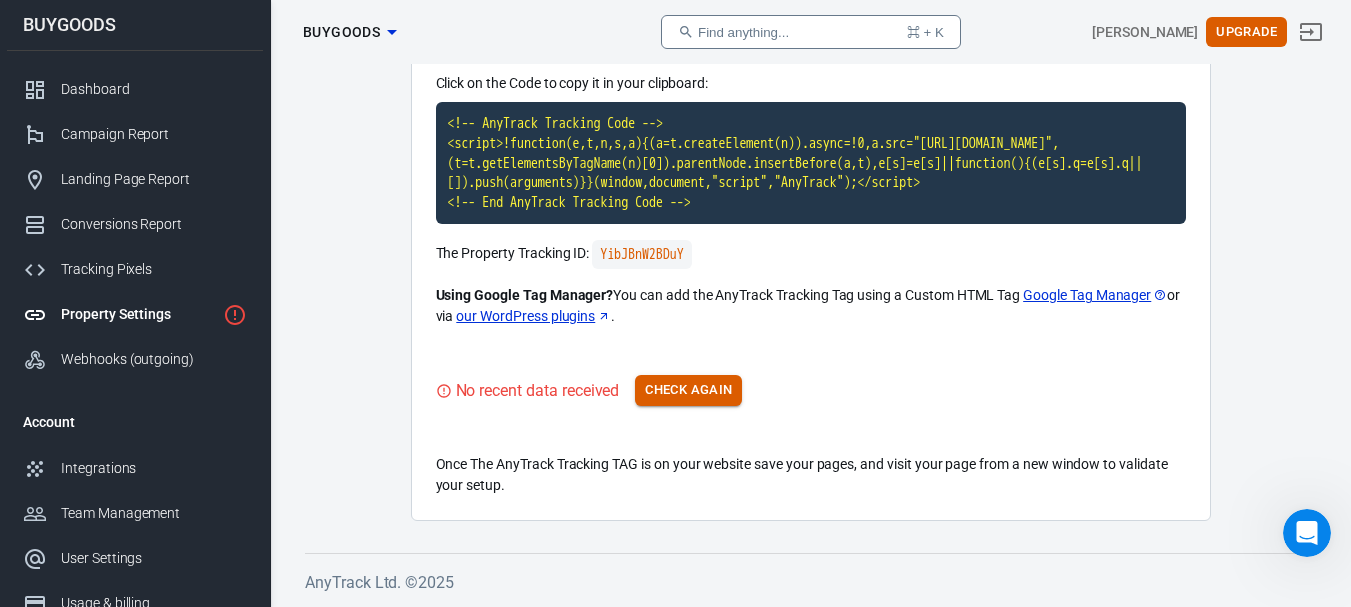 click on "Check Again" at bounding box center (688, 390) 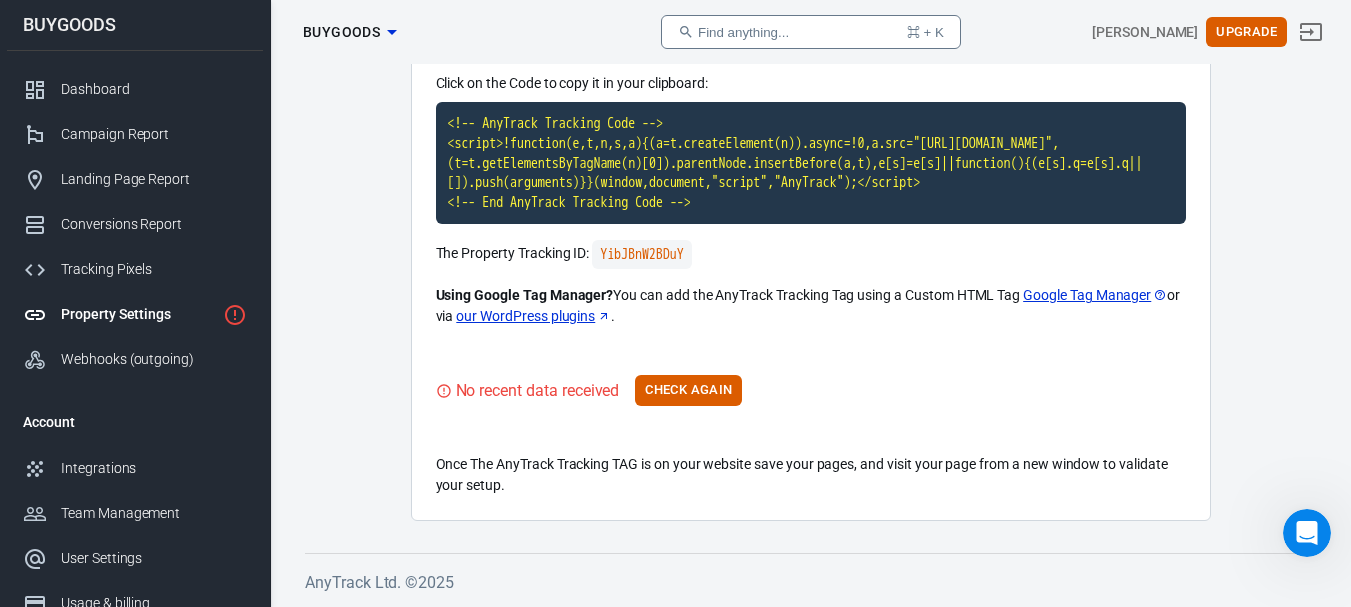 click on "Property Settings" at bounding box center [138, 314] 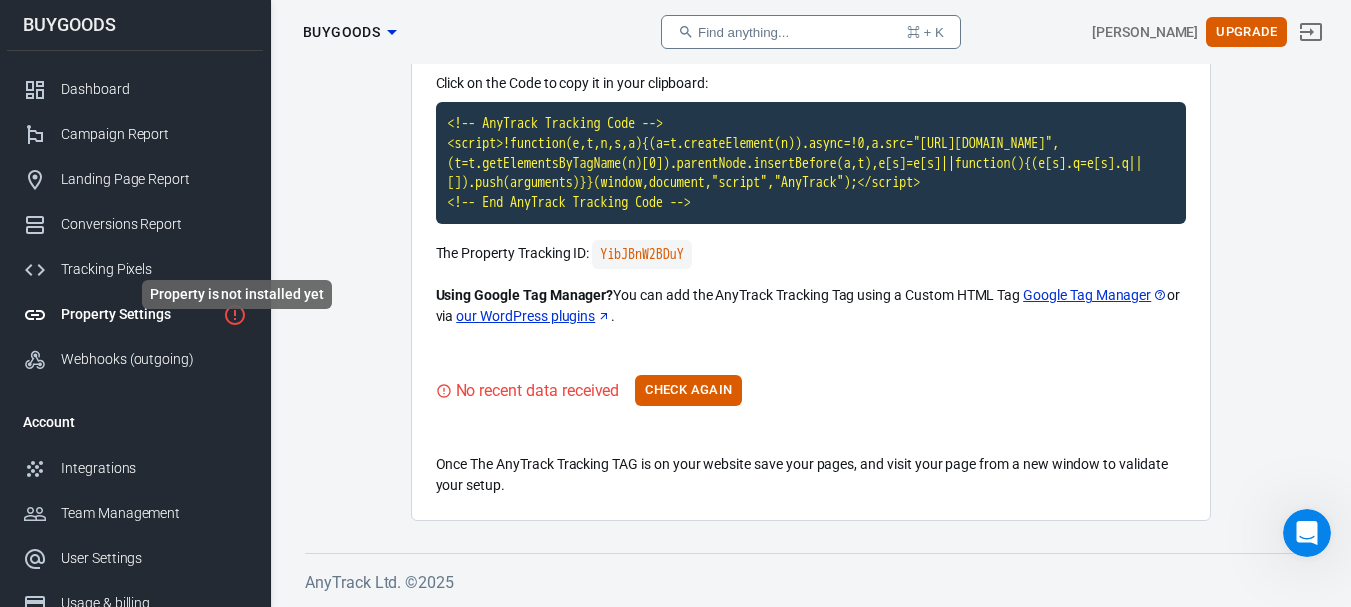 click 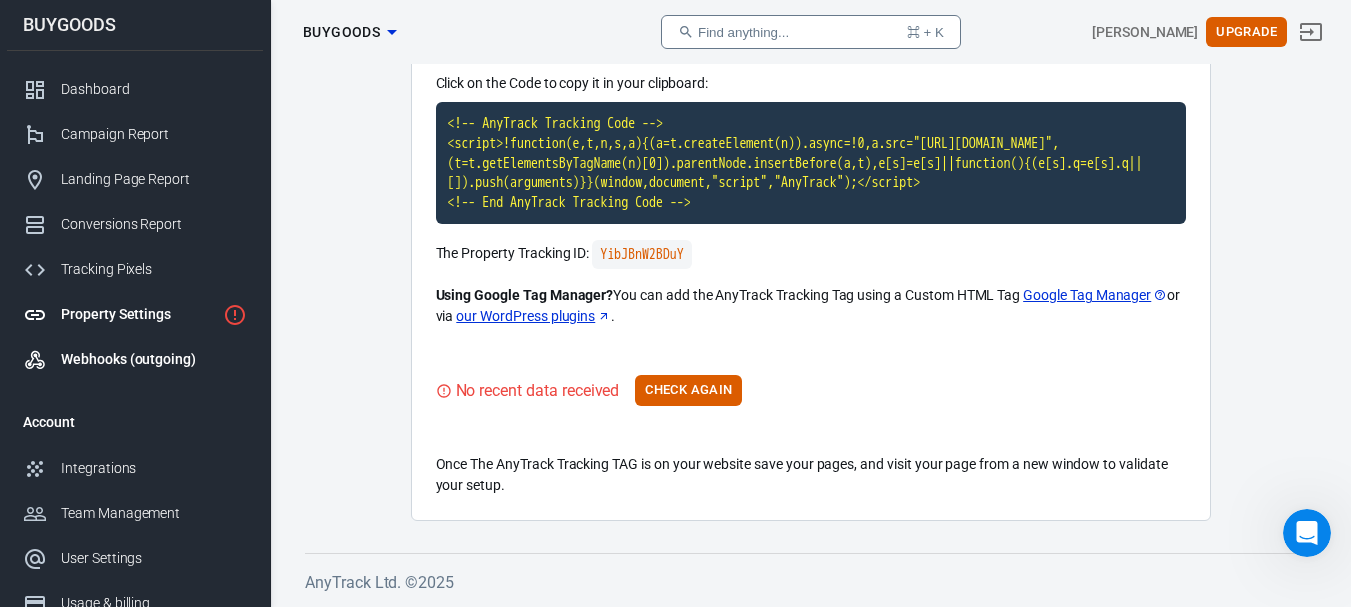 click on "Webhooks (outgoing)" at bounding box center (154, 359) 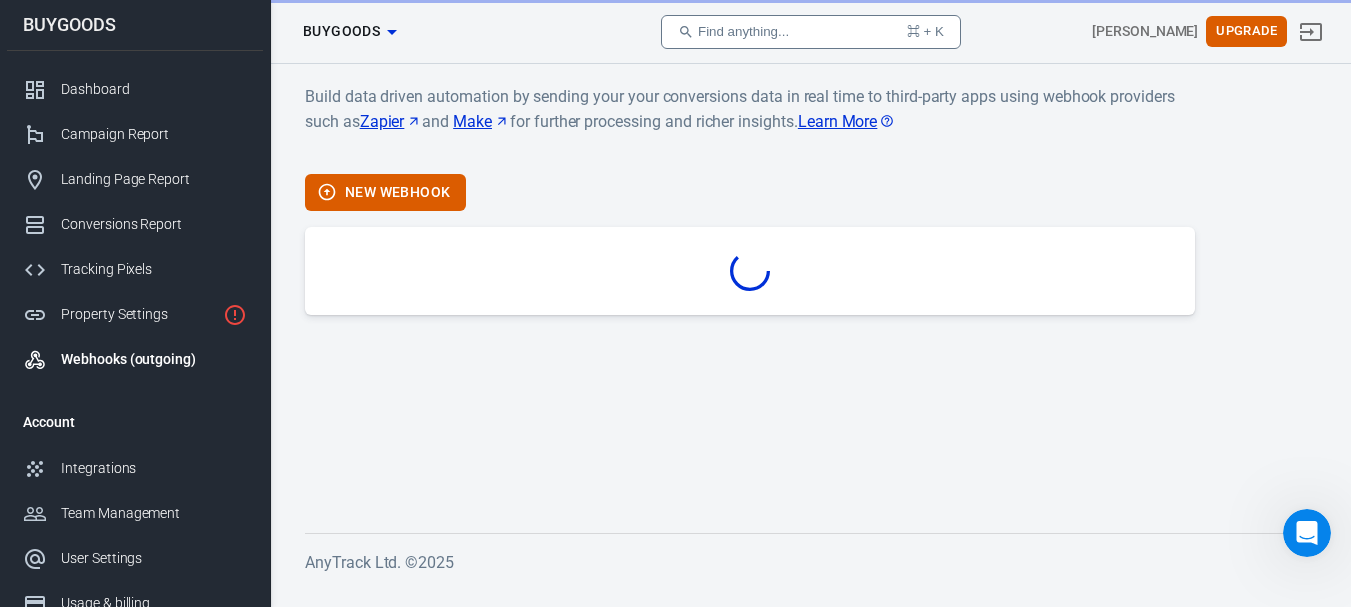scroll, scrollTop: 0, scrollLeft: 0, axis: both 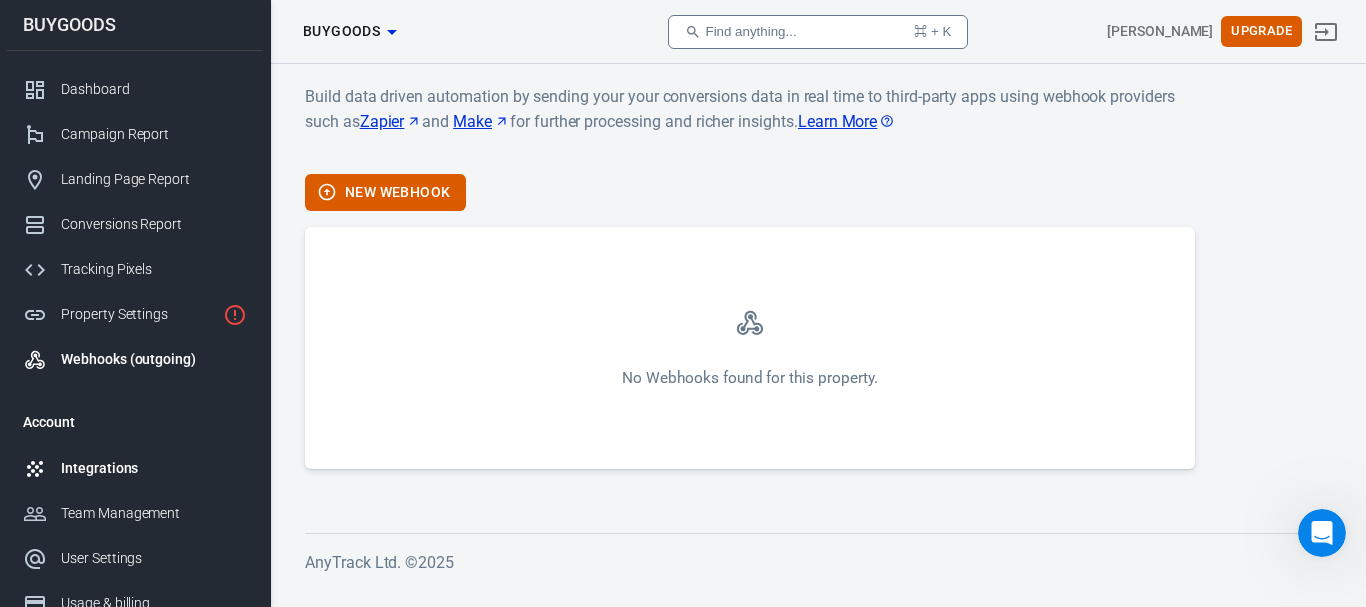 click on "Integrations" at bounding box center (135, 468) 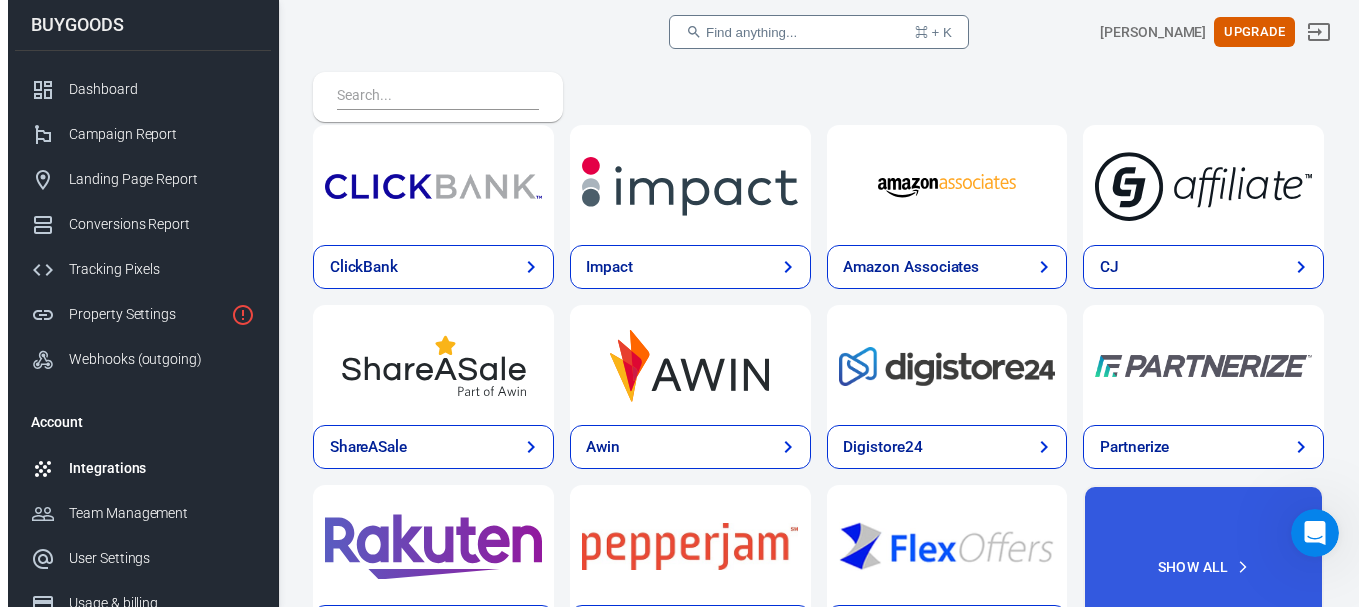 scroll, scrollTop: 640, scrollLeft: 0, axis: vertical 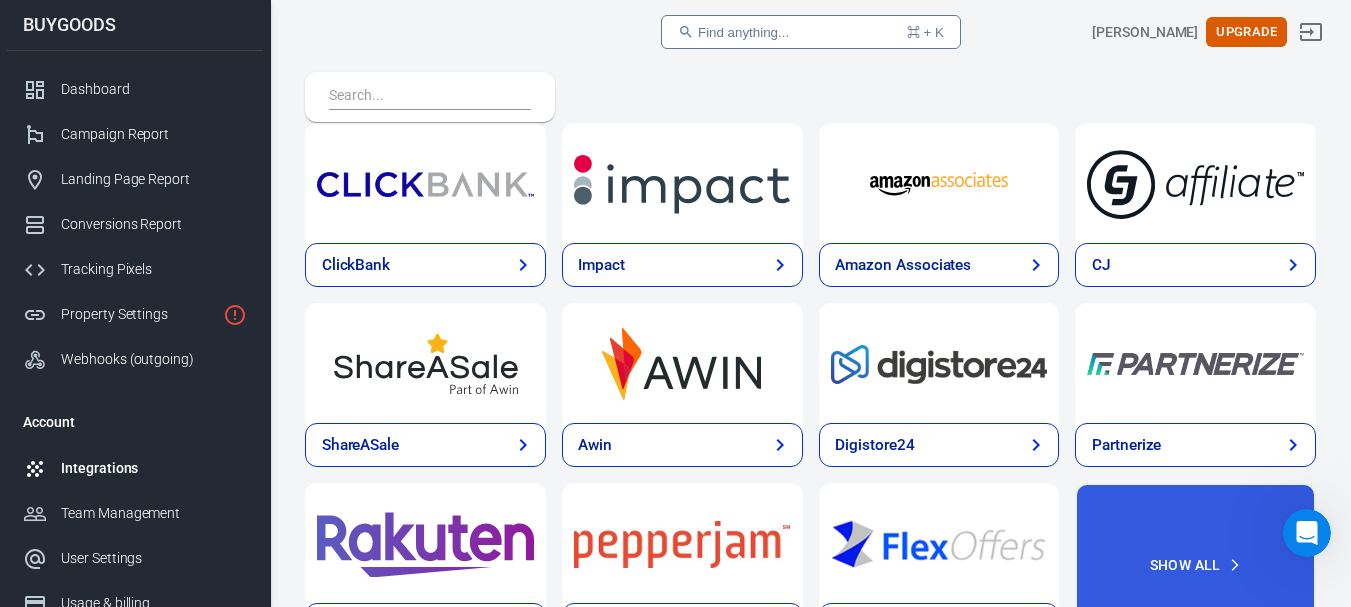 click on "Digistore24" at bounding box center (874, 445) 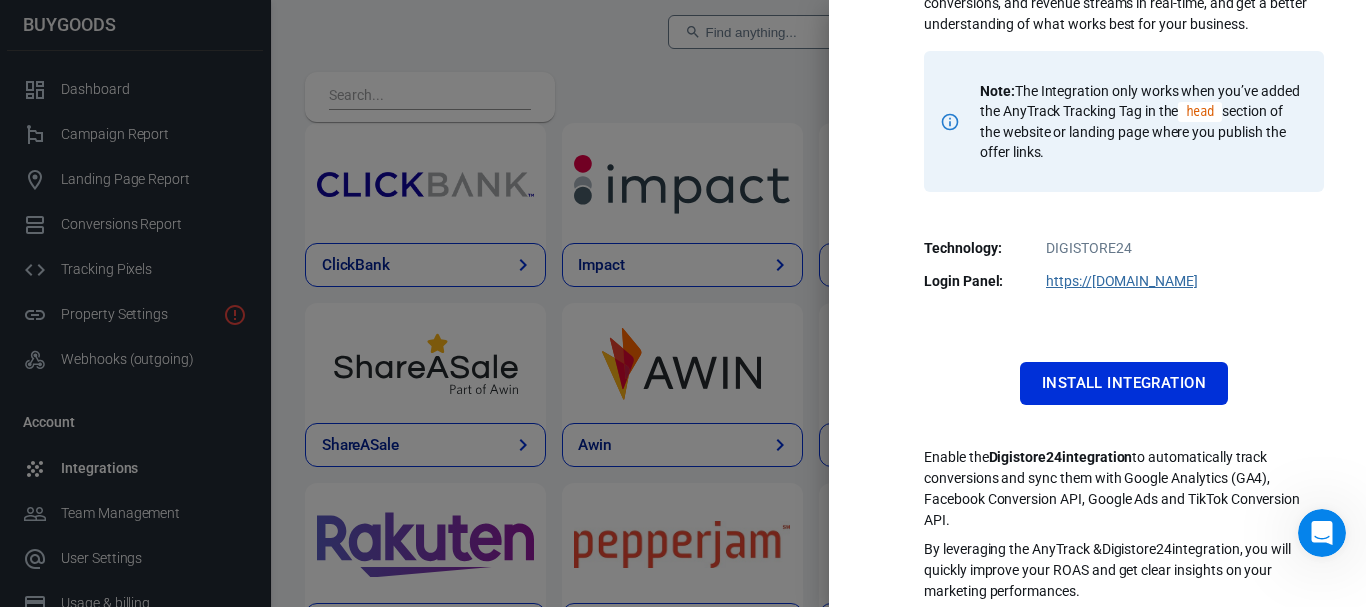 scroll, scrollTop: 292, scrollLeft: 0, axis: vertical 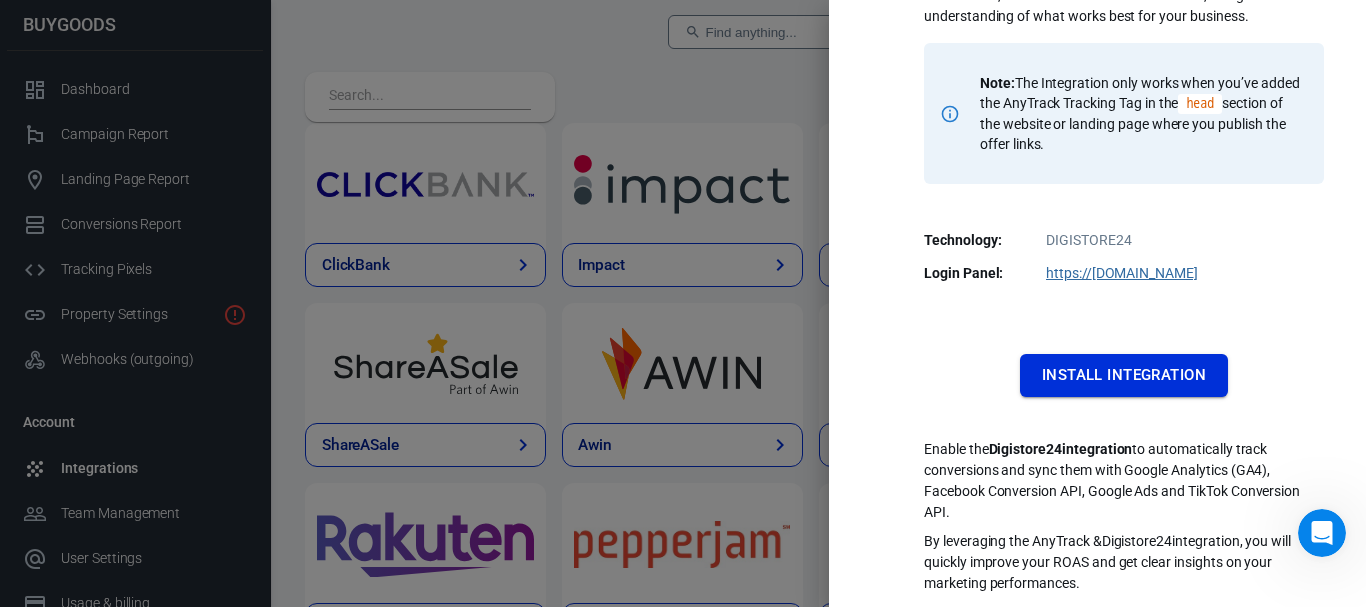 click on "Install Integration" at bounding box center (1124, 375) 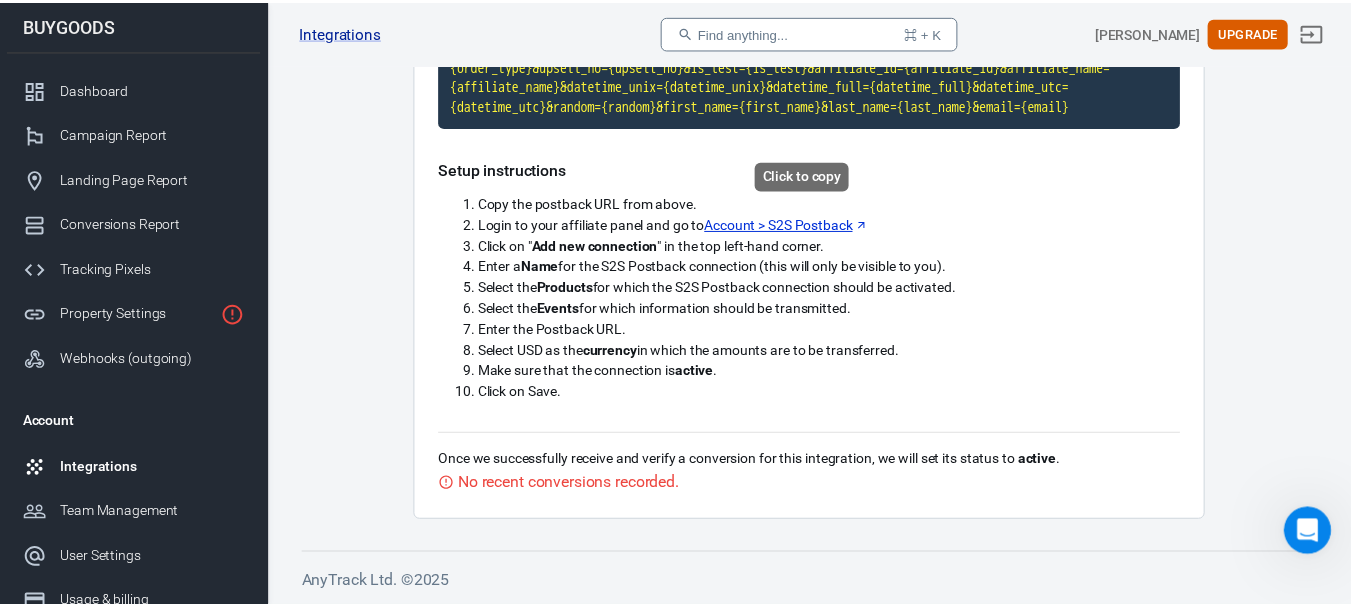scroll, scrollTop: 0, scrollLeft: 0, axis: both 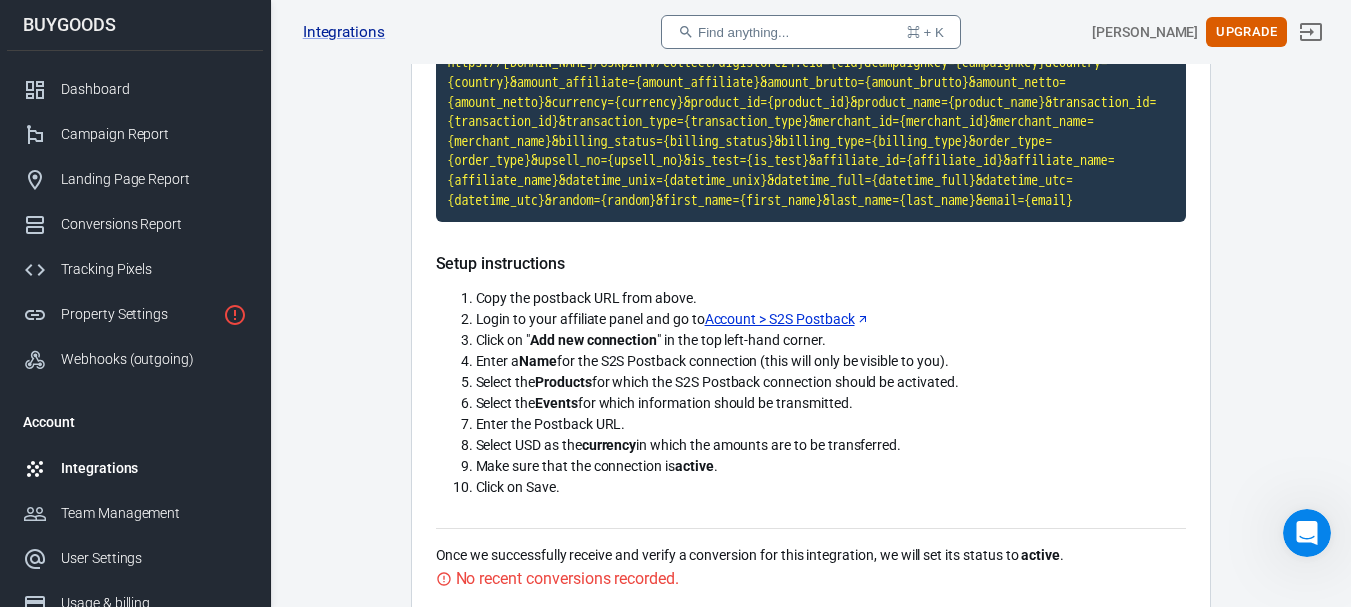 drag, startPoint x: 1357, startPoint y: 507, endPoint x: 1340, endPoint y: 423, distance: 85.70297 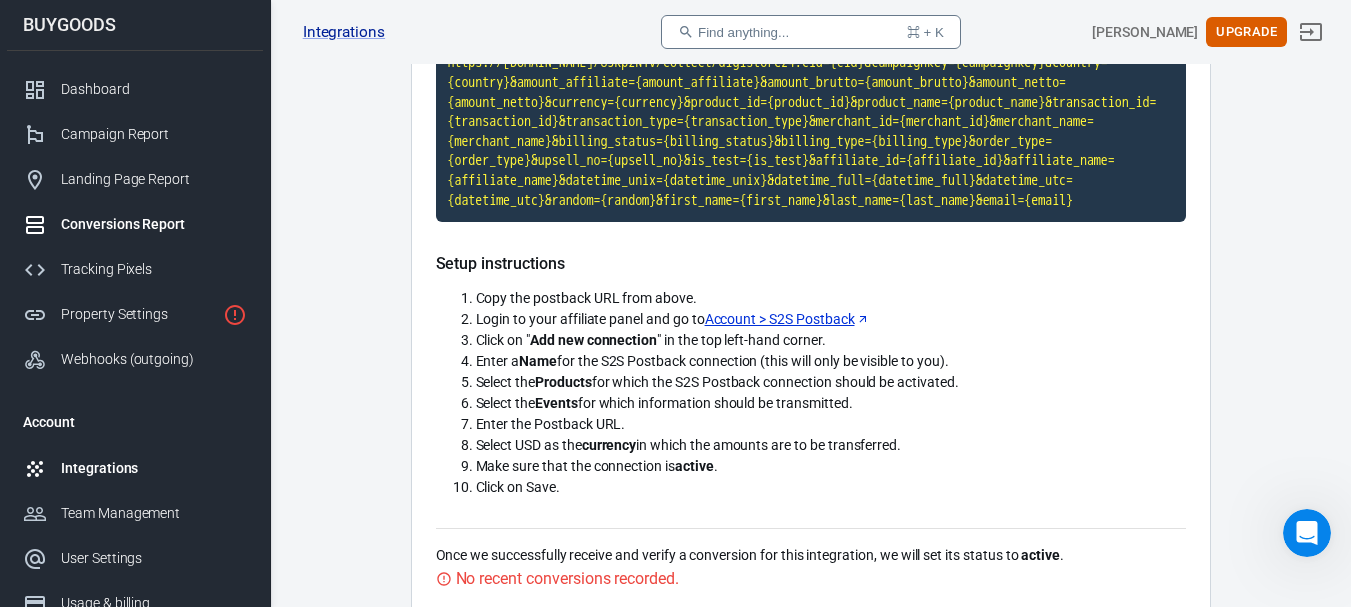 click on "Conversions Report" at bounding box center (154, 224) 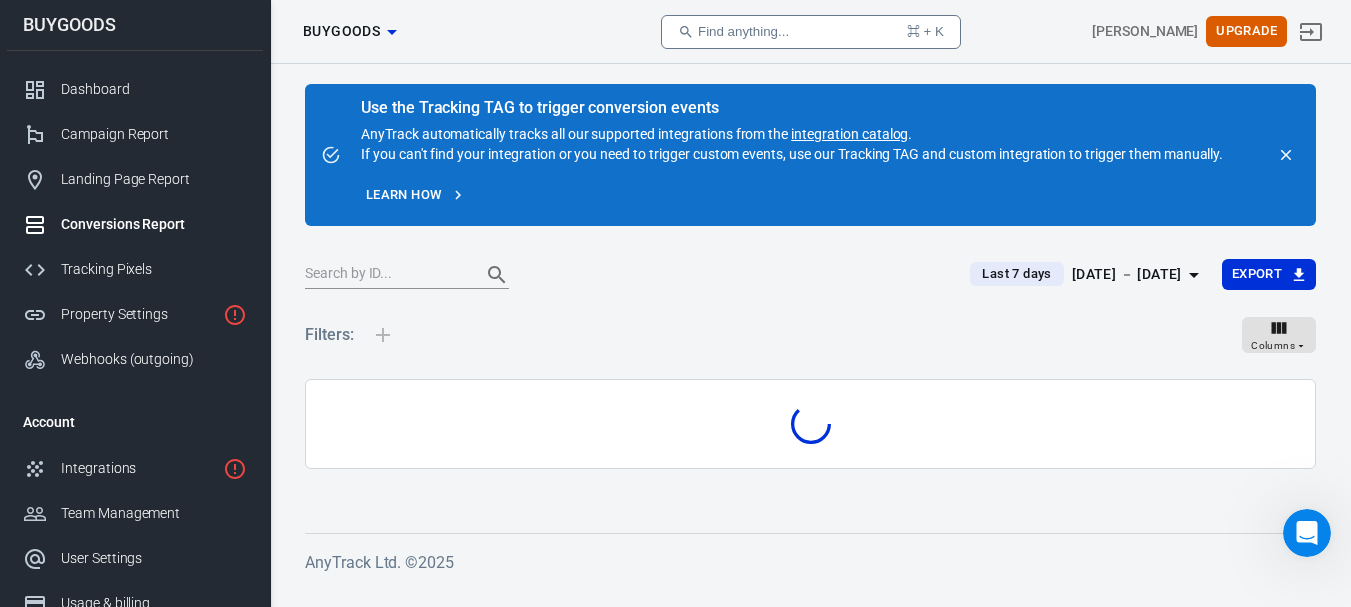 scroll, scrollTop: 0, scrollLeft: 0, axis: both 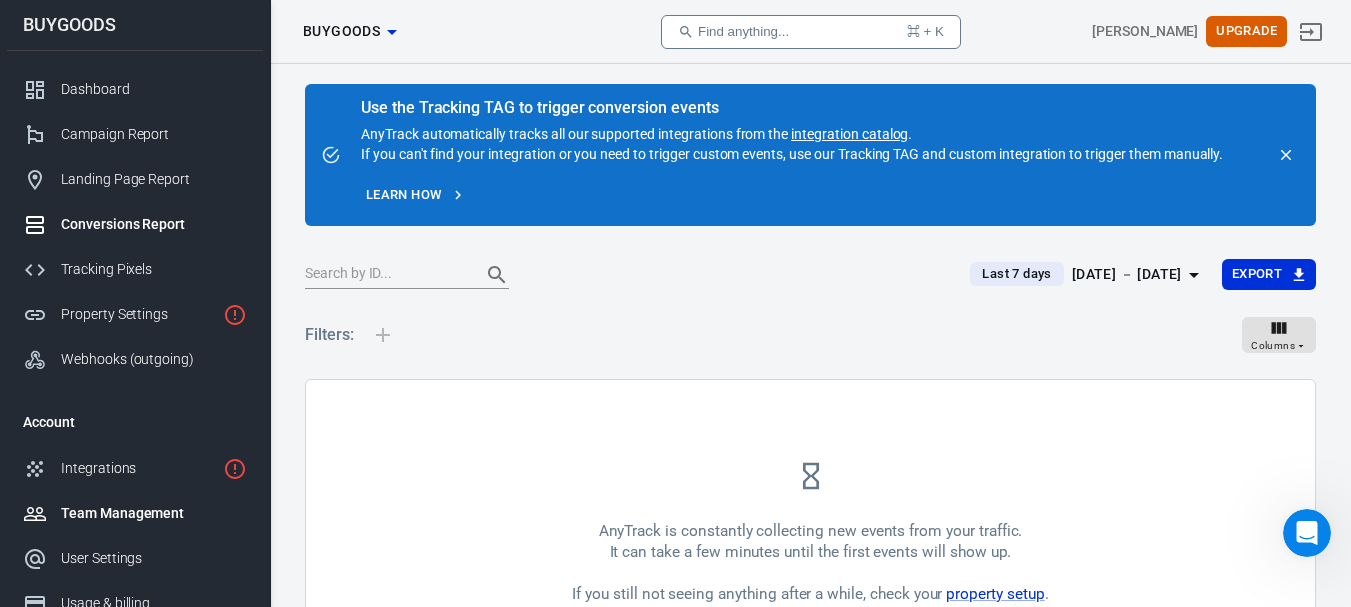 click on "Team Management" at bounding box center (135, 513) 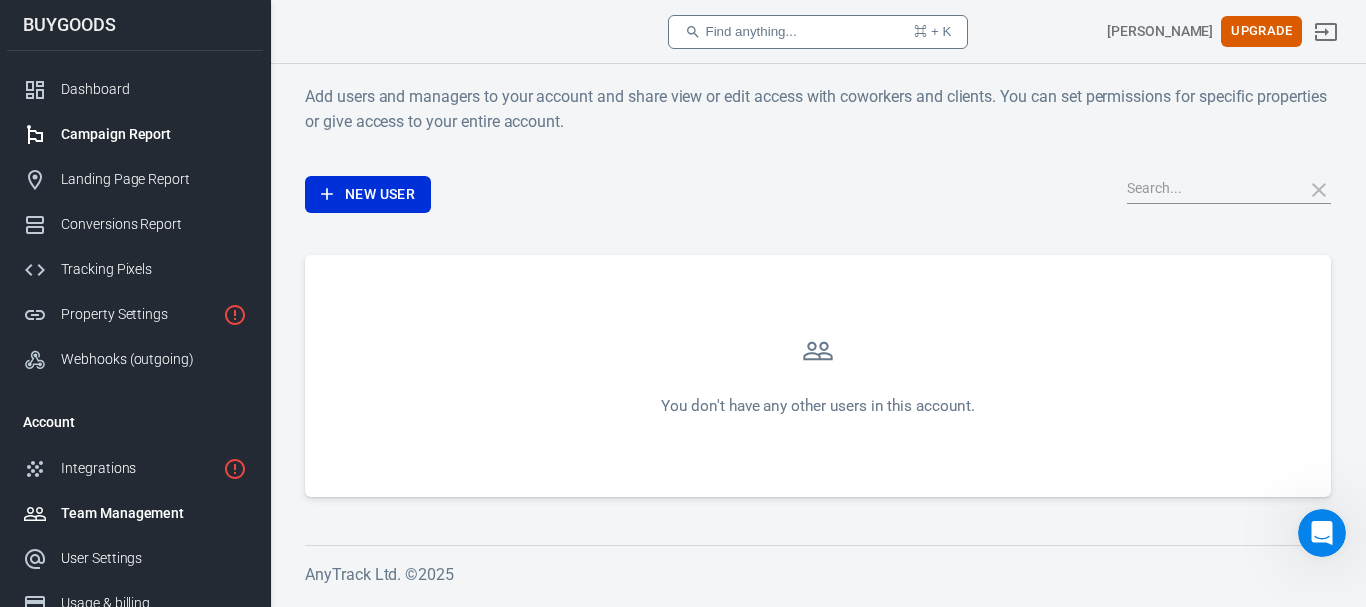 click on "Campaign Report" at bounding box center [135, 134] 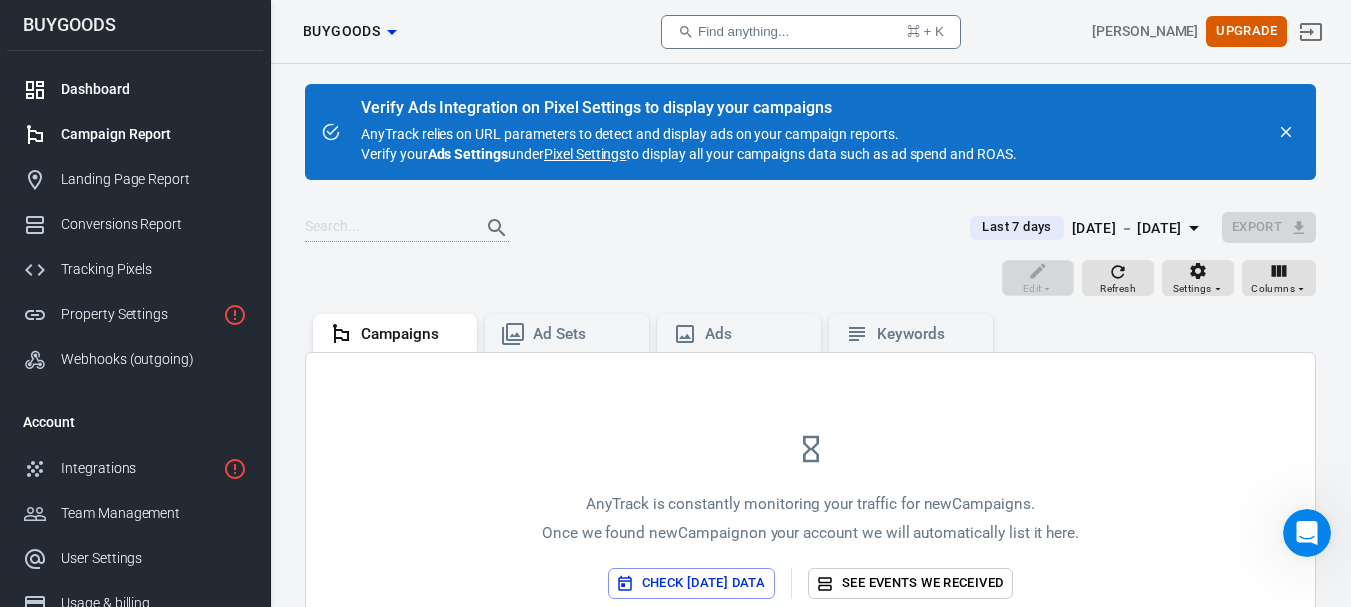 click on "Dashboard" at bounding box center (135, 89) 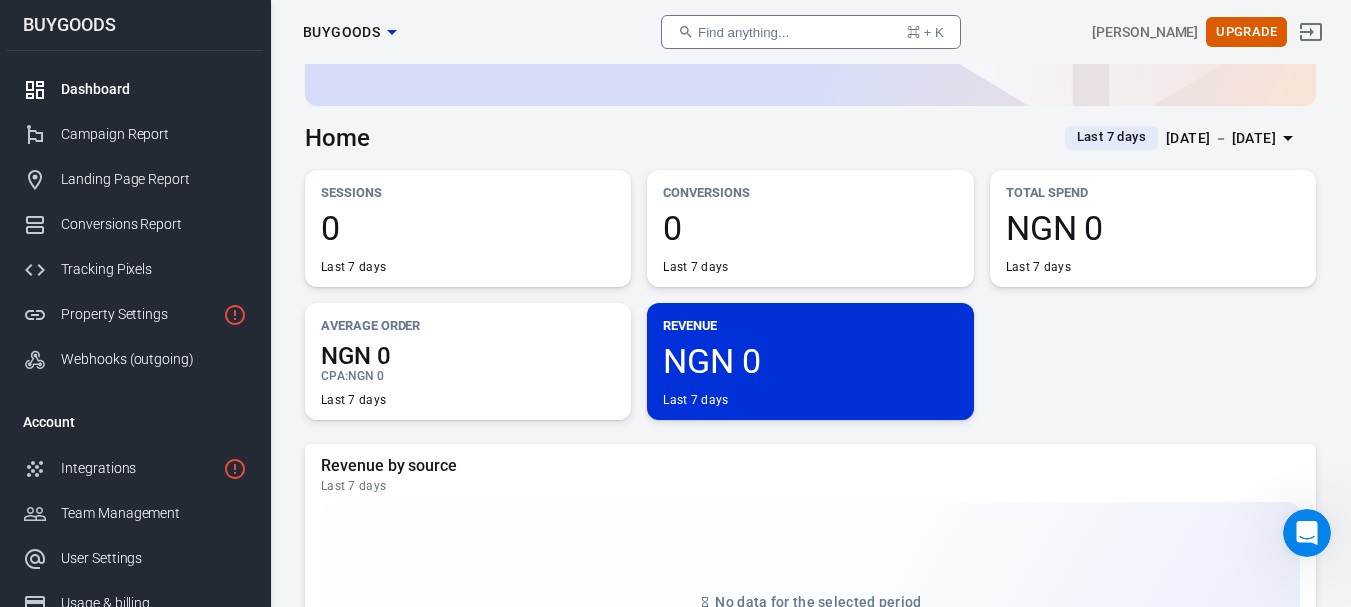 scroll, scrollTop: 241, scrollLeft: 0, axis: vertical 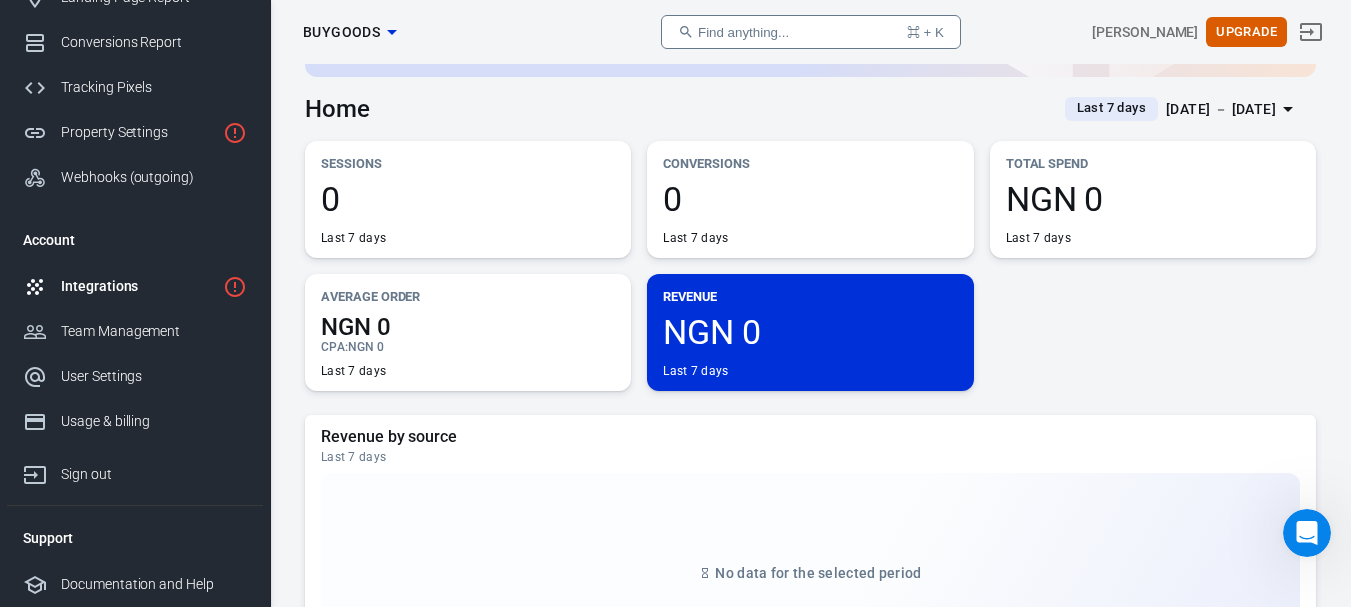 click on "Integrations" at bounding box center (138, 286) 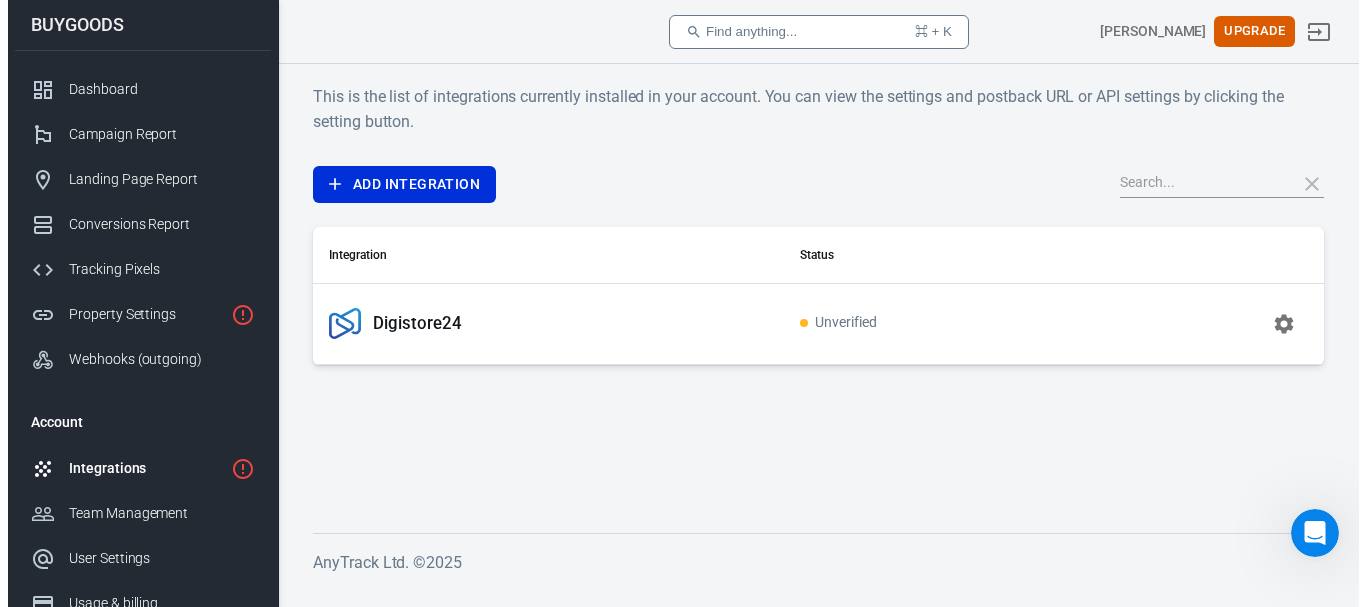 scroll, scrollTop: 0, scrollLeft: 0, axis: both 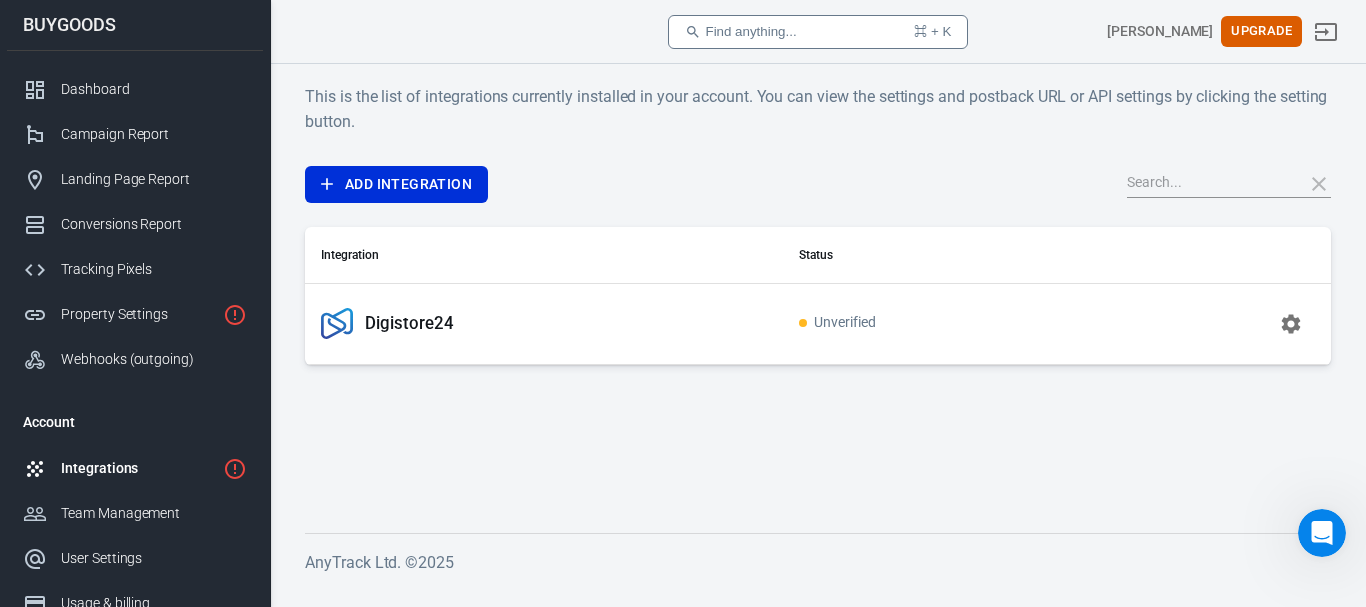 click on "Unverified" at bounding box center [837, 323] 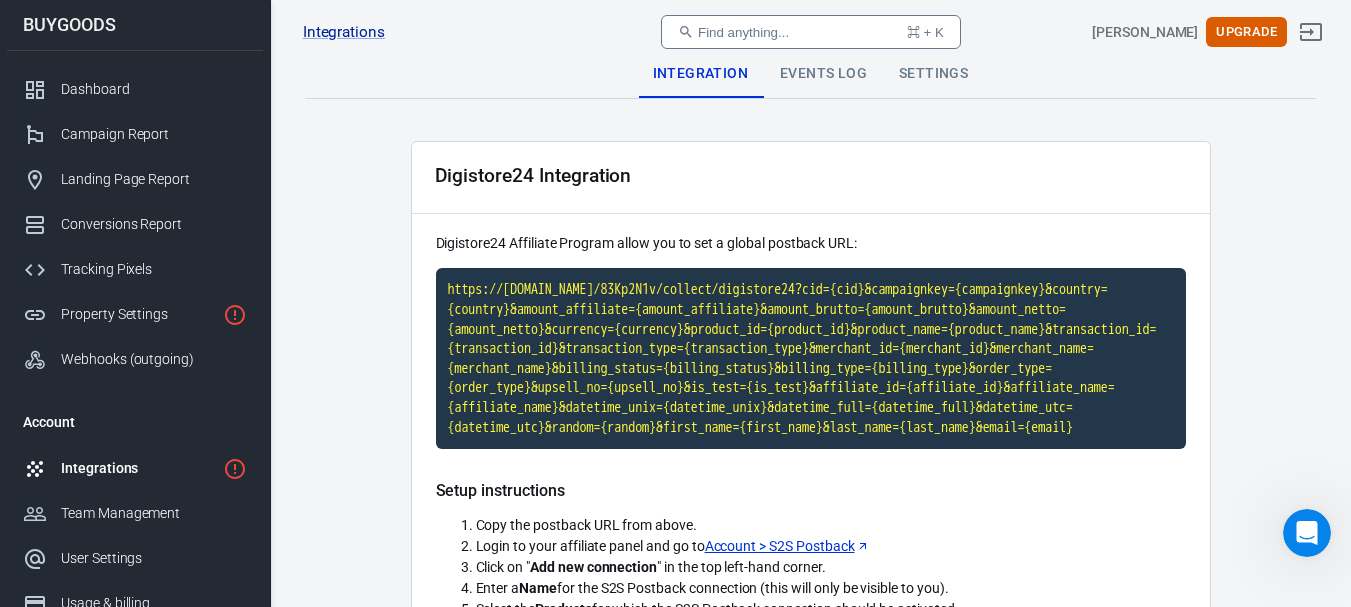 click on "Events Log" at bounding box center [823, 74] 